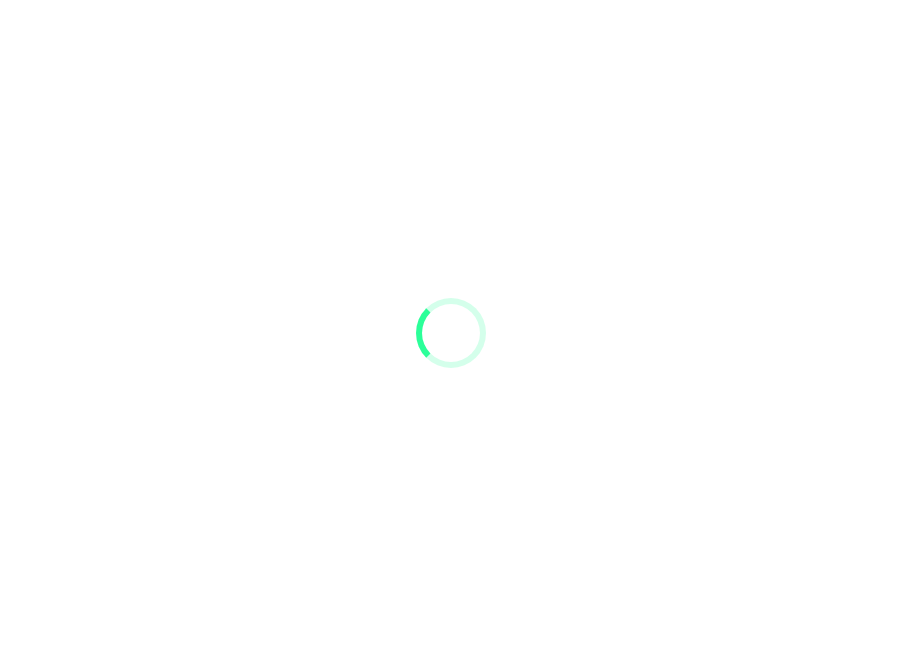 scroll, scrollTop: 0, scrollLeft: 0, axis: both 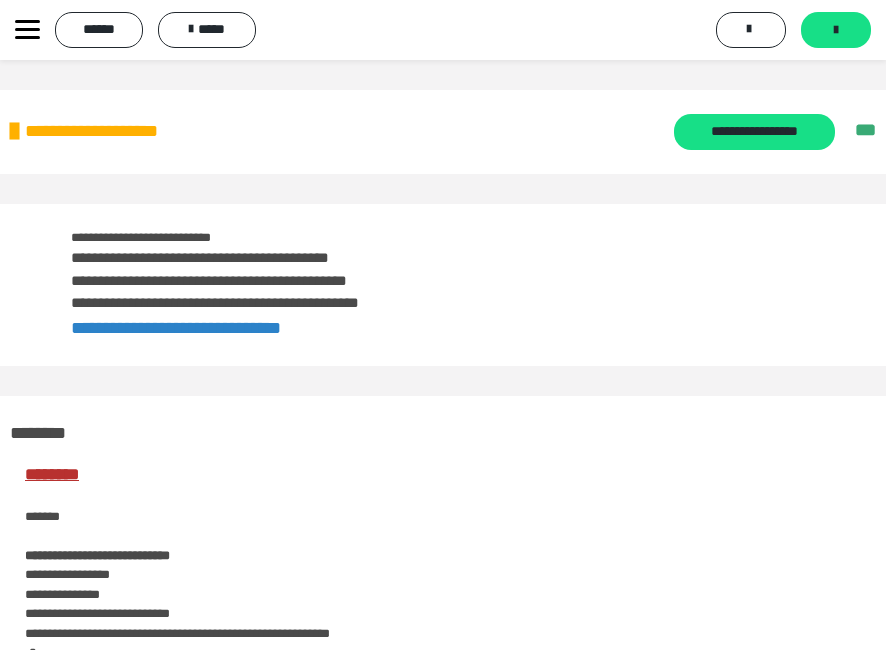 click at bounding box center [27, 30] 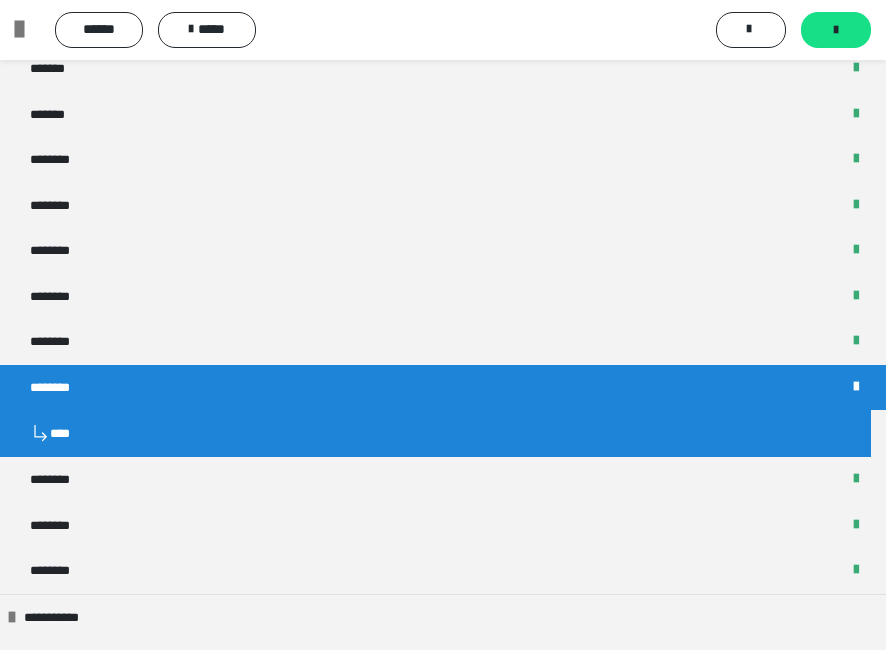 scroll, scrollTop: 1000, scrollLeft: 0, axis: vertical 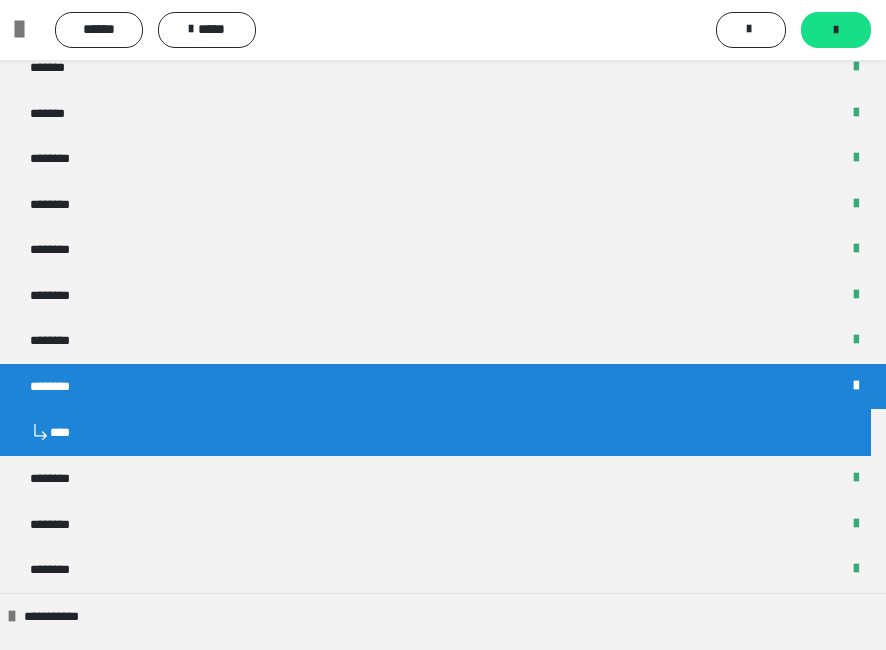 click on "********" at bounding box center (443, 387) 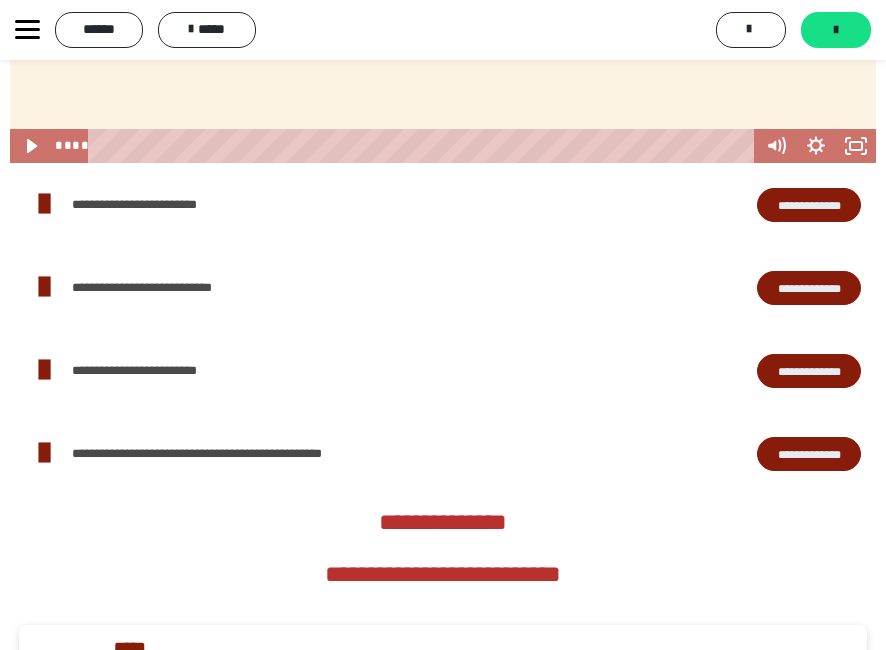 scroll, scrollTop: 3500, scrollLeft: 0, axis: vertical 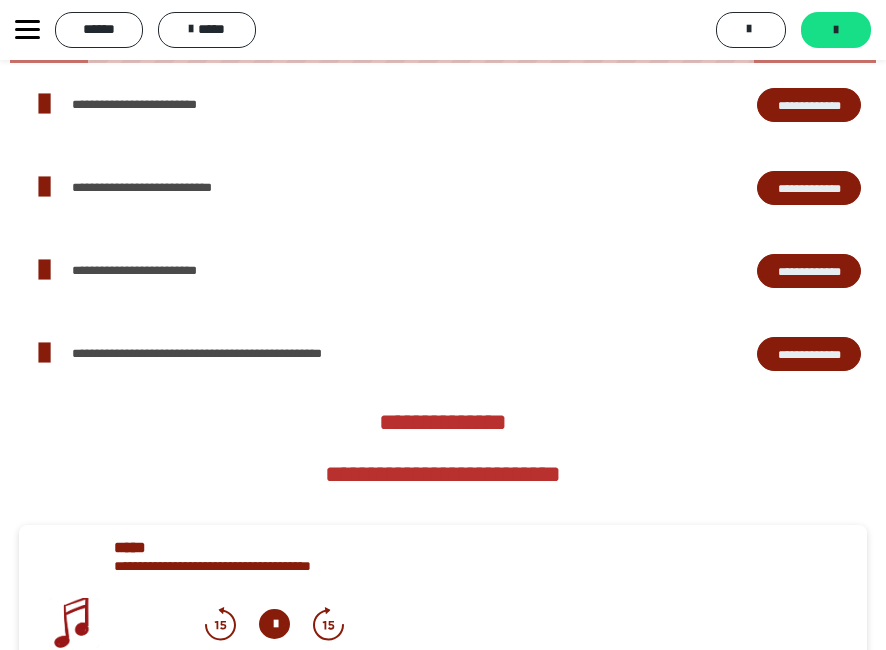 click on "**********" at bounding box center (809, 105) 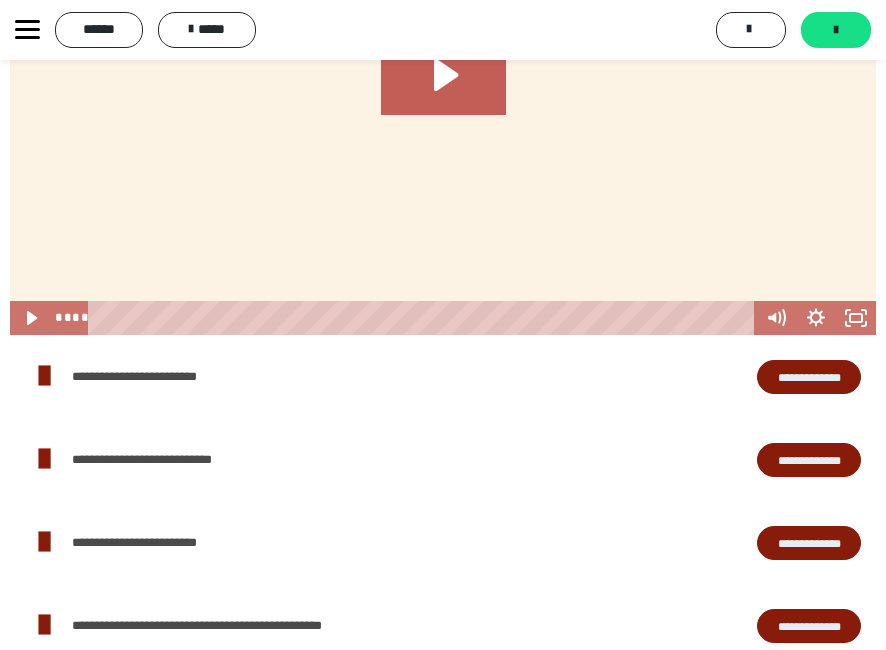 scroll, scrollTop: 3200, scrollLeft: 0, axis: vertical 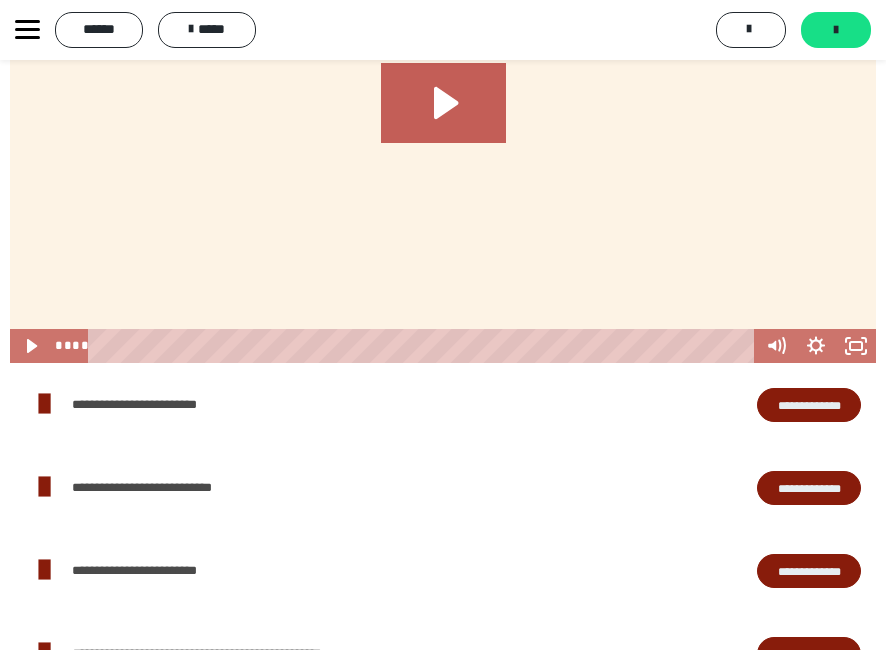 click 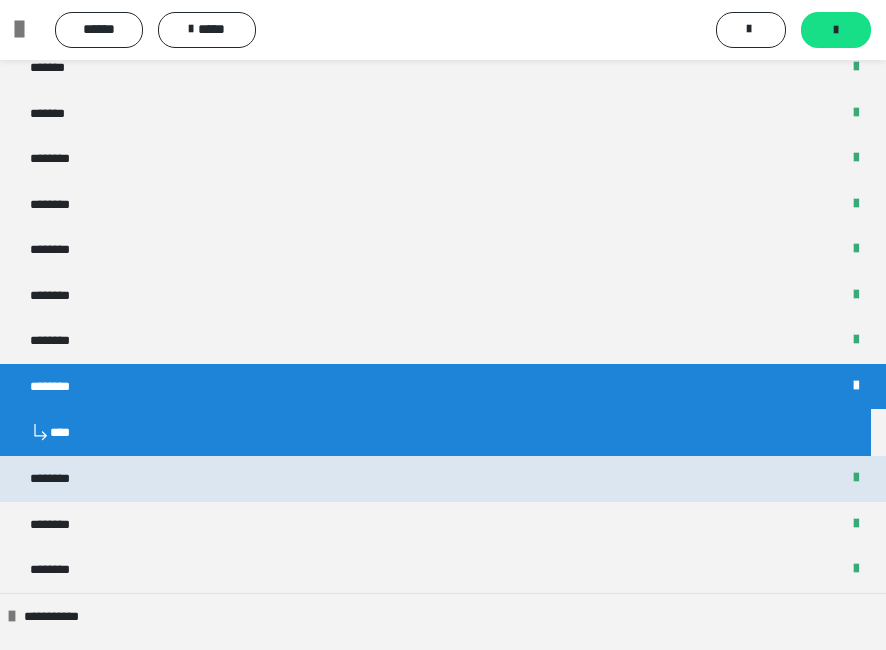 click on "********" at bounding box center (443, 479) 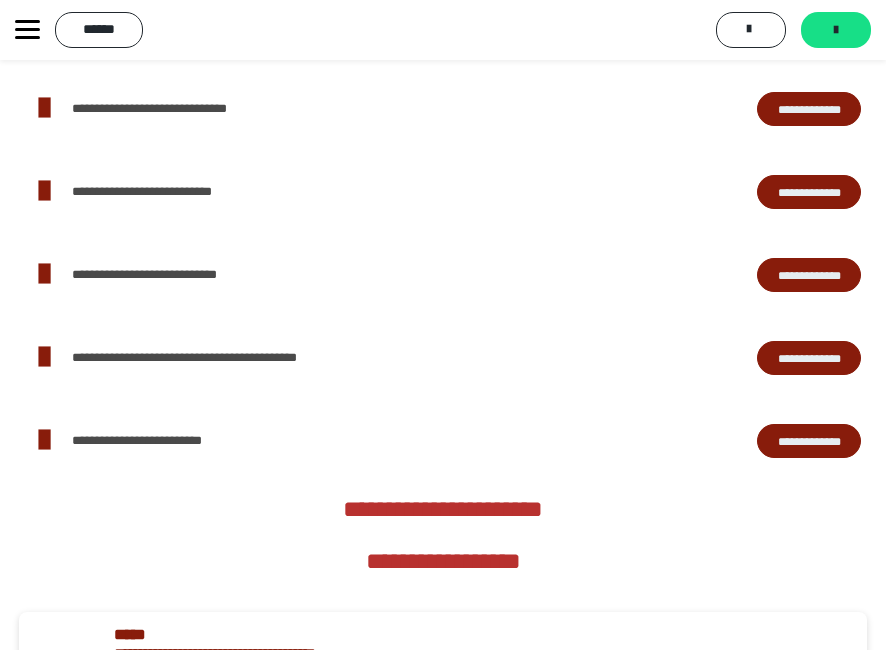 scroll, scrollTop: 4200, scrollLeft: 0, axis: vertical 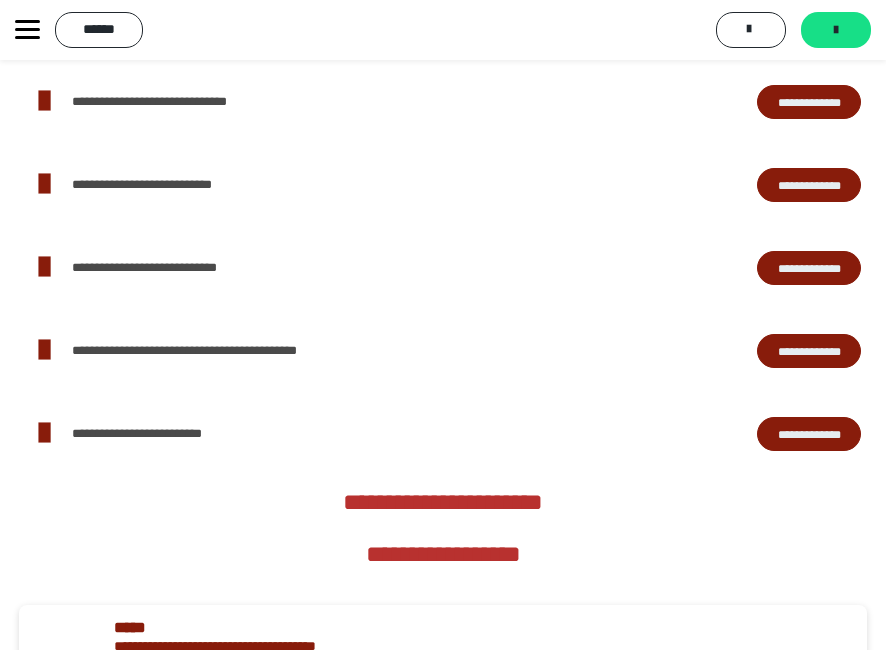 click on "**********" at bounding box center [809, 102] 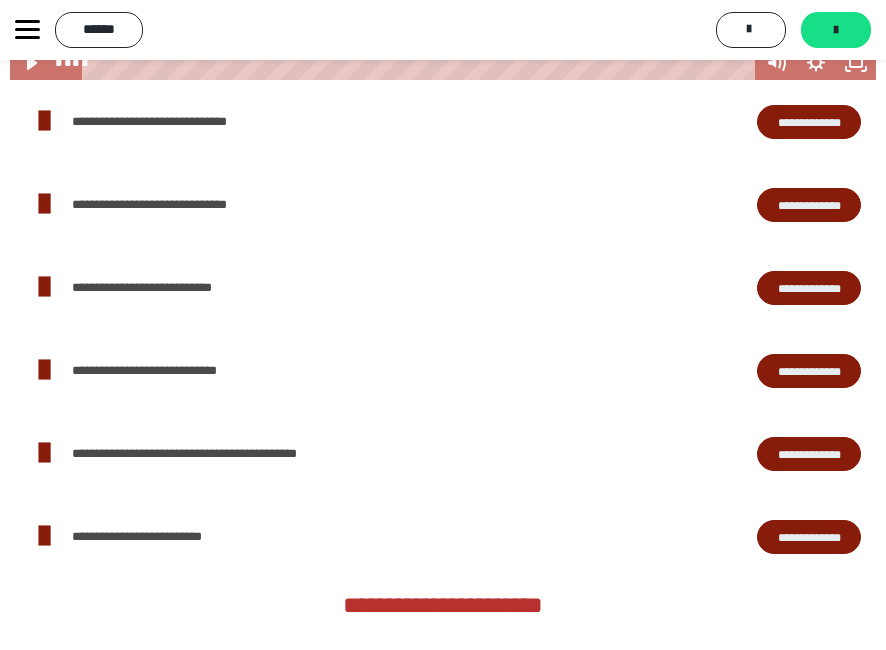 scroll, scrollTop: 4000, scrollLeft: 0, axis: vertical 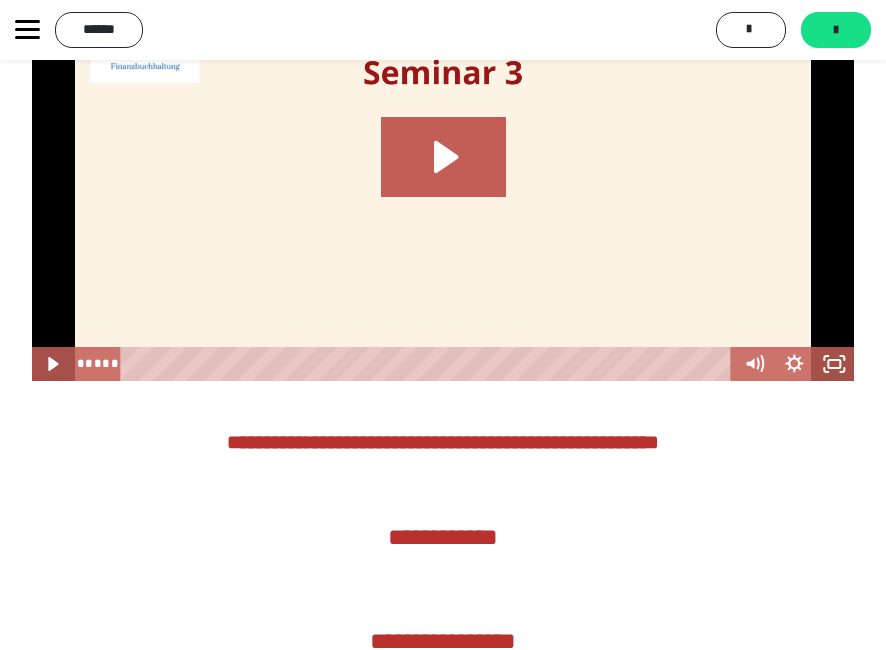click 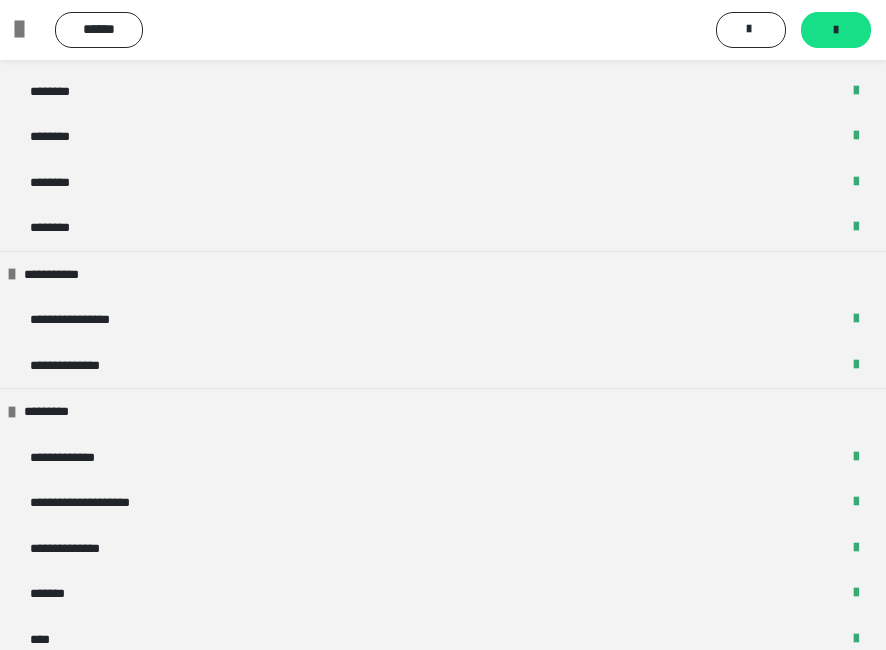 scroll, scrollTop: 1300, scrollLeft: 0, axis: vertical 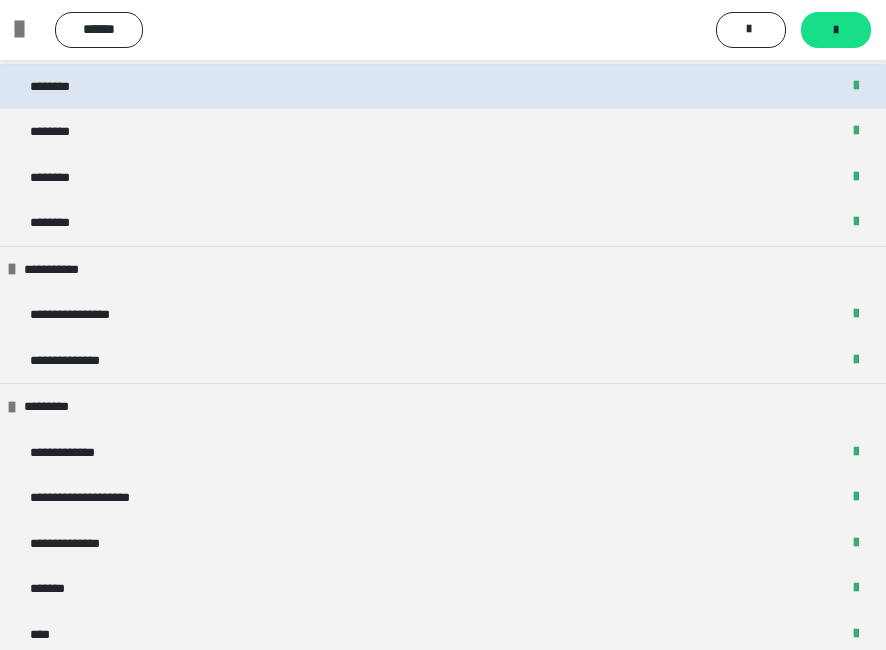 click on "********" at bounding box center [443, 87] 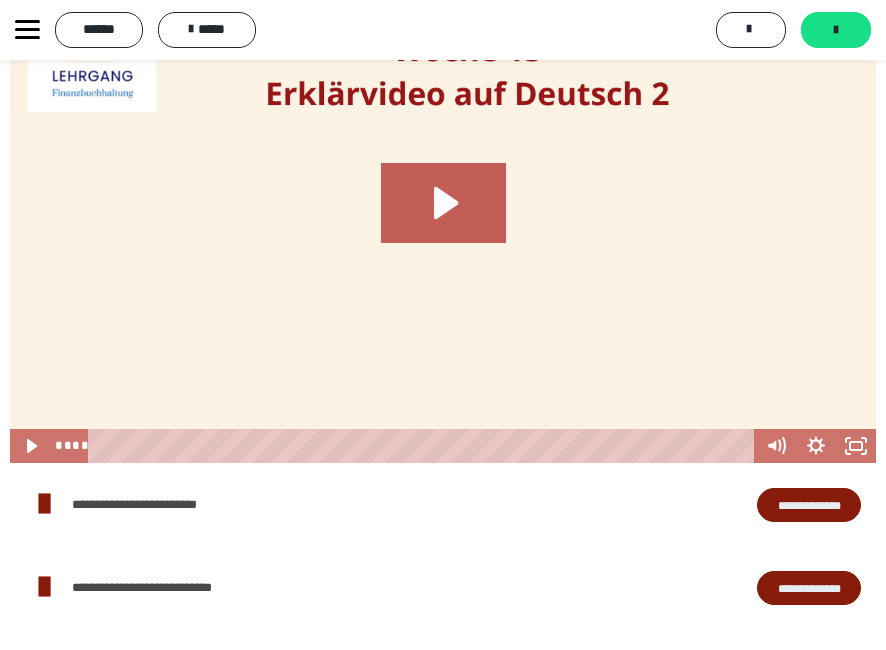 scroll, scrollTop: 3400, scrollLeft: 0, axis: vertical 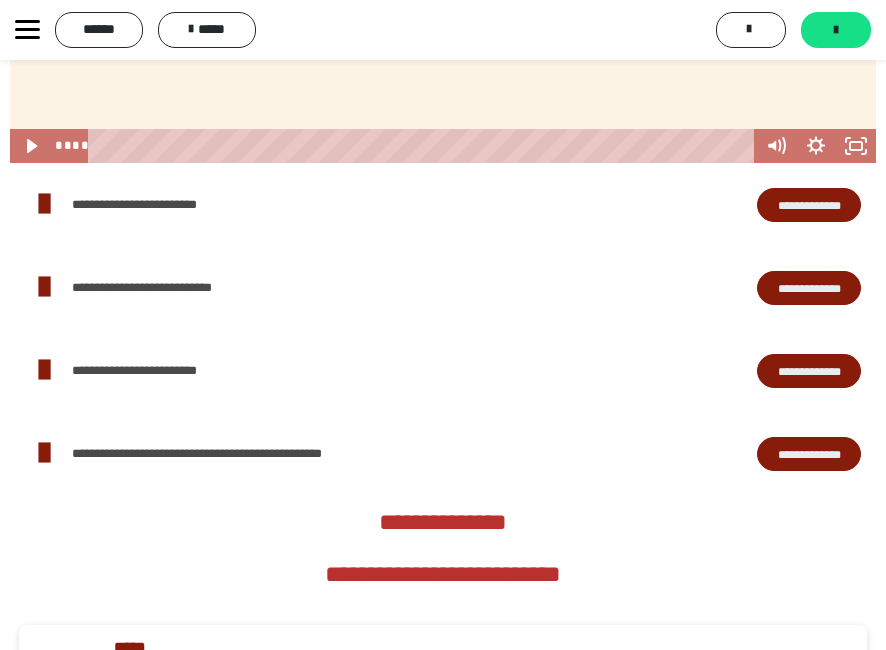 click on "****** *****" at bounding box center [148, 30] 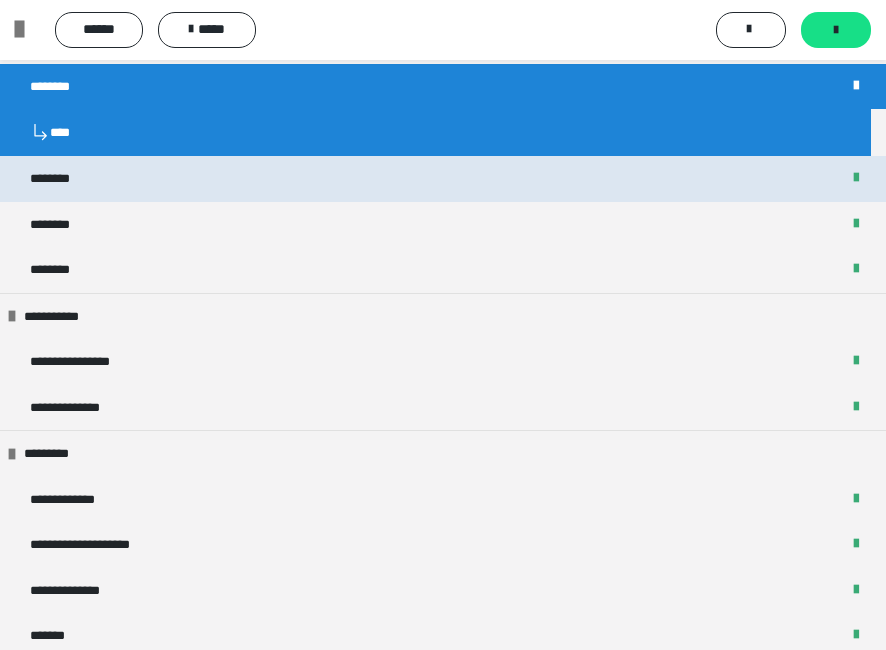 click on "********" at bounding box center (443, 179) 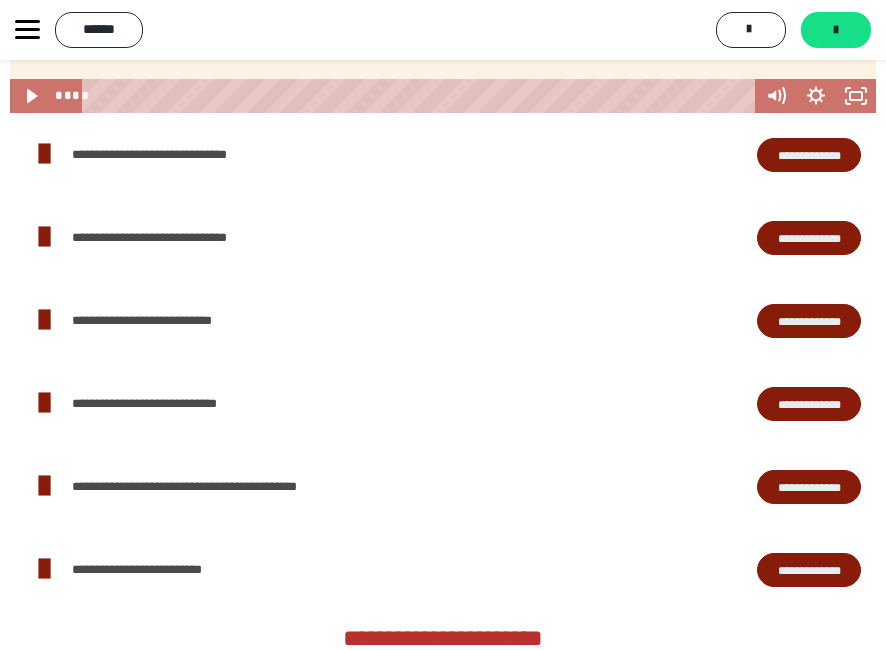 scroll, scrollTop: 4100, scrollLeft: 0, axis: vertical 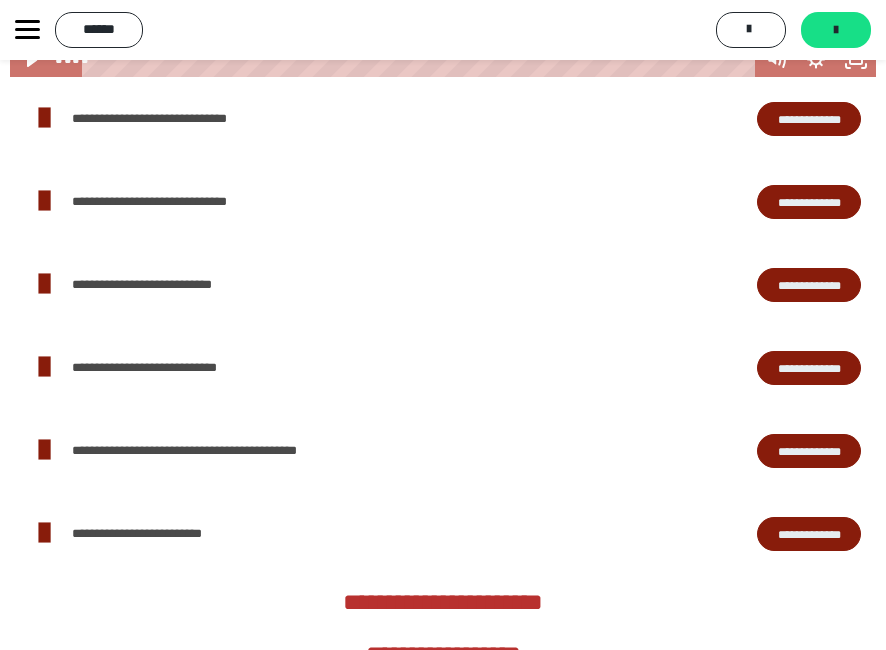 click on "**********" at bounding box center (809, 119) 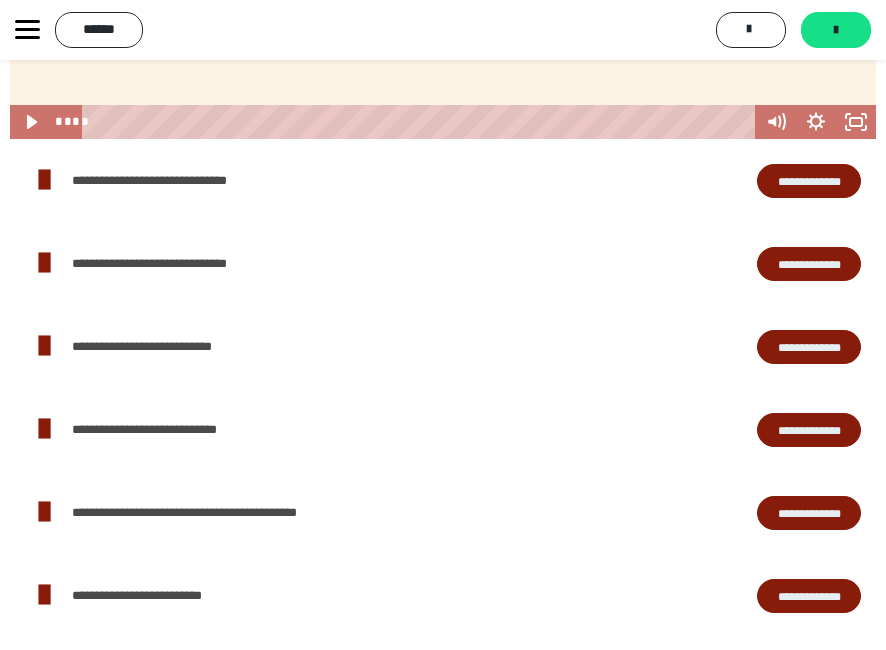 scroll, scrollTop: 3900, scrollLeft: 0, axis: vertical 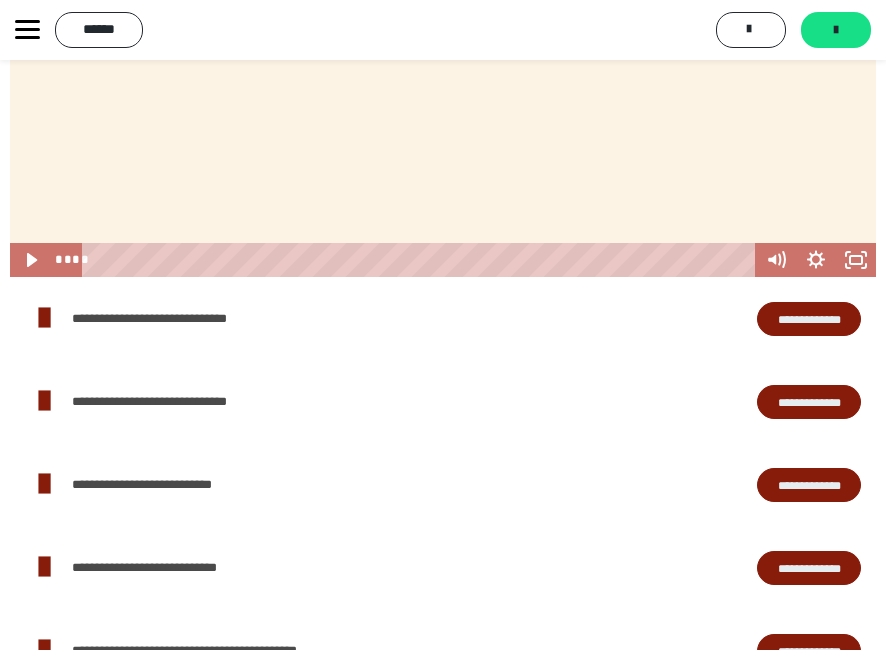 click 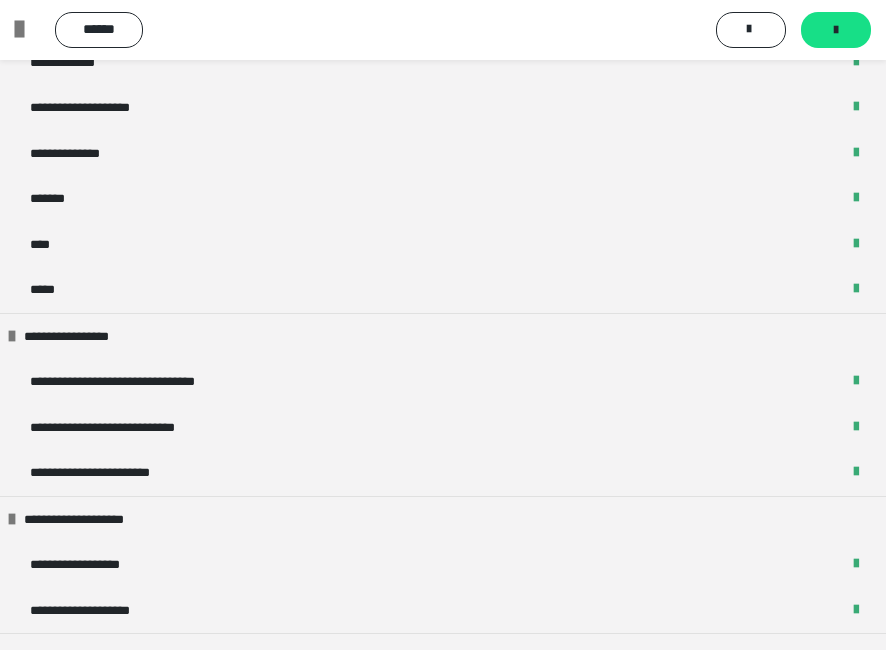 scroll, scrollTop: 1700, scrollLeft: 0, axis: vertical 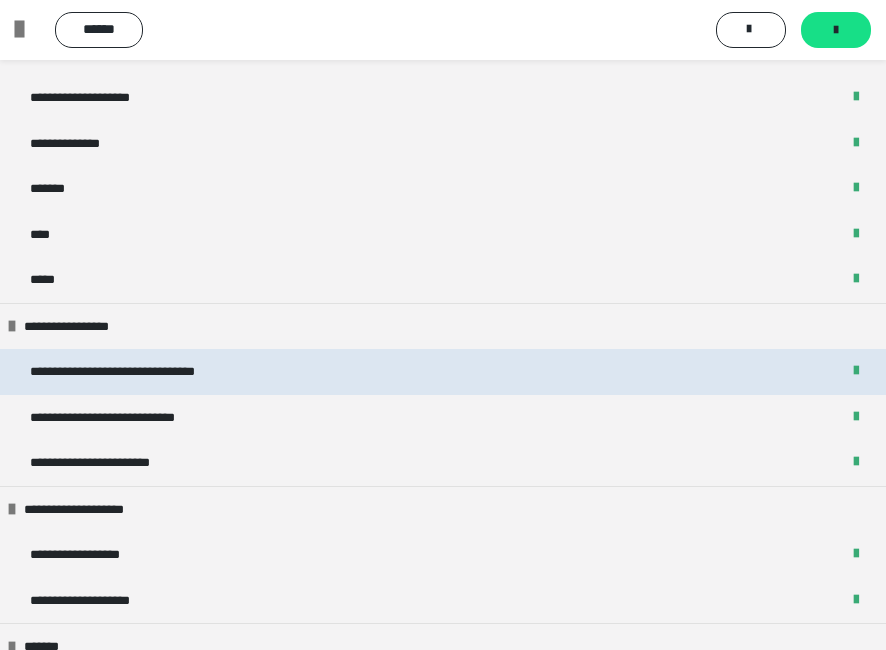 click on "**********" at bounding box center (150, 372) 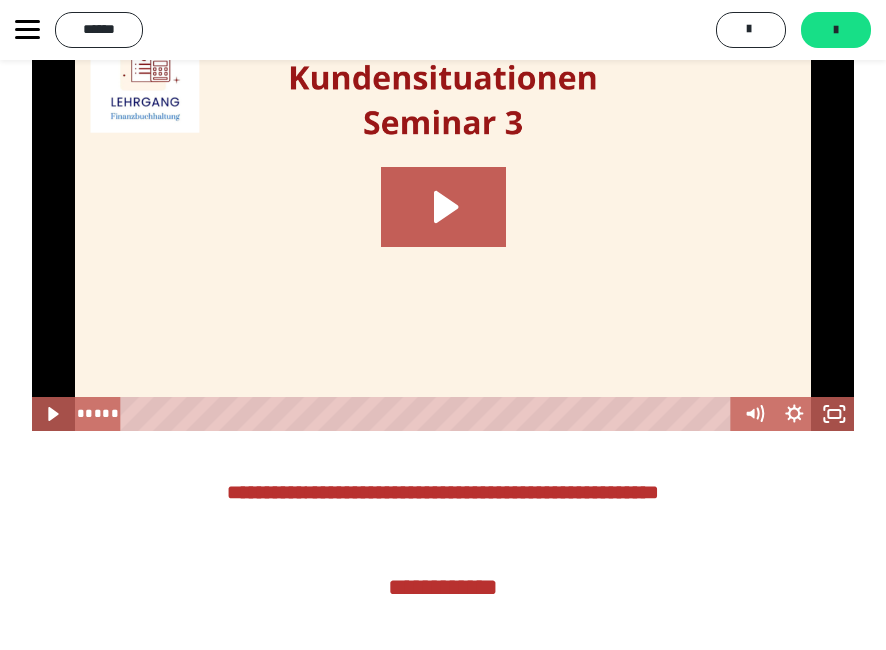 scroll, scrollTop: 3800, scrollLeft: 0, axis: vertical 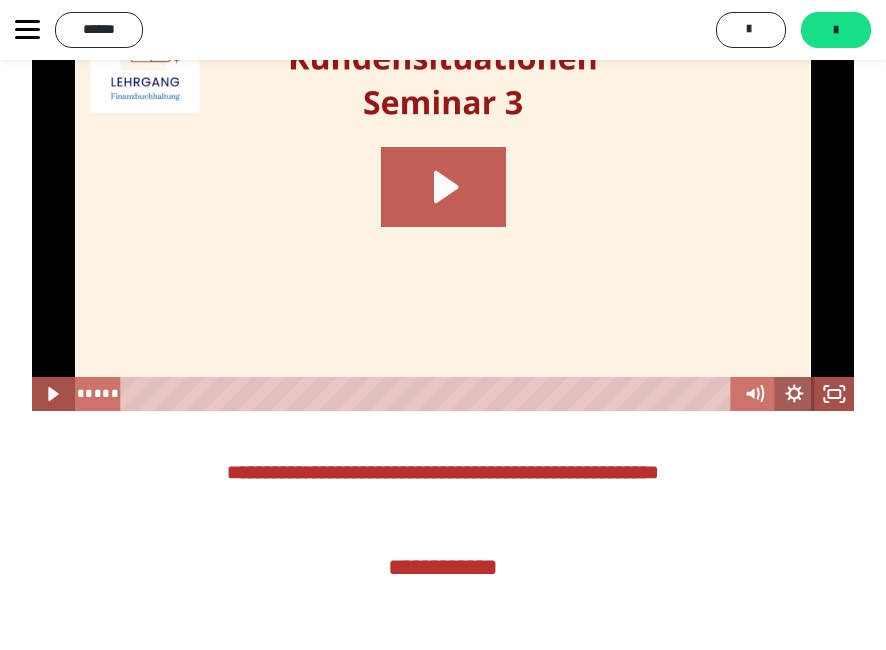 click 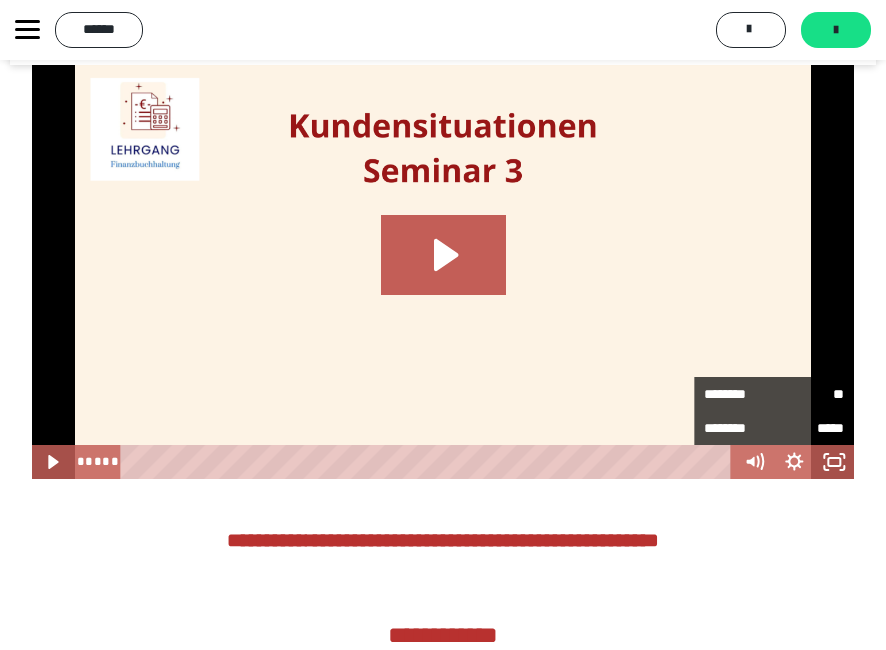 scroll, scrollTop: 3730, scrollLeft: 0, axis: vertical 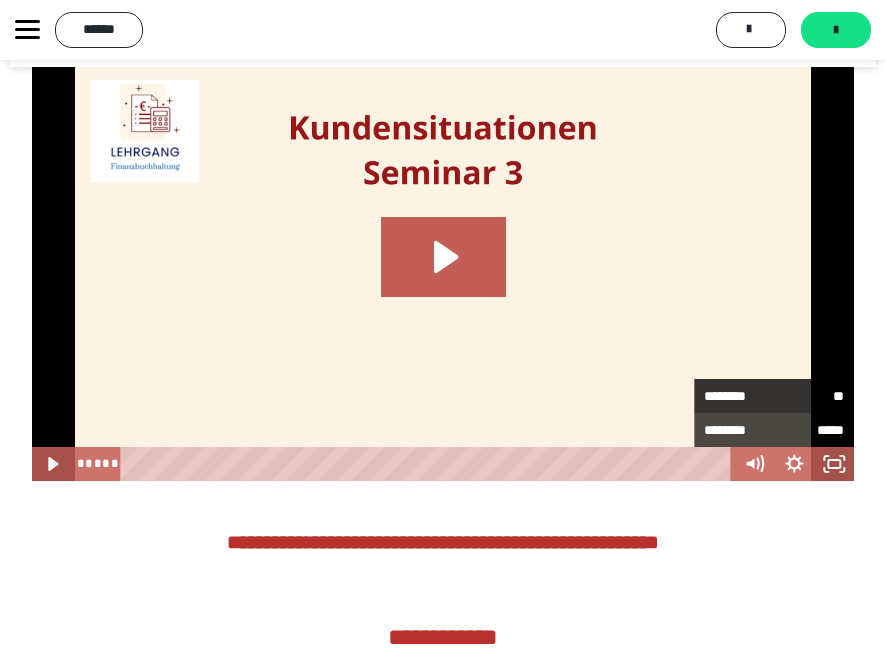 click on "**" at bounding box center [809, 396] 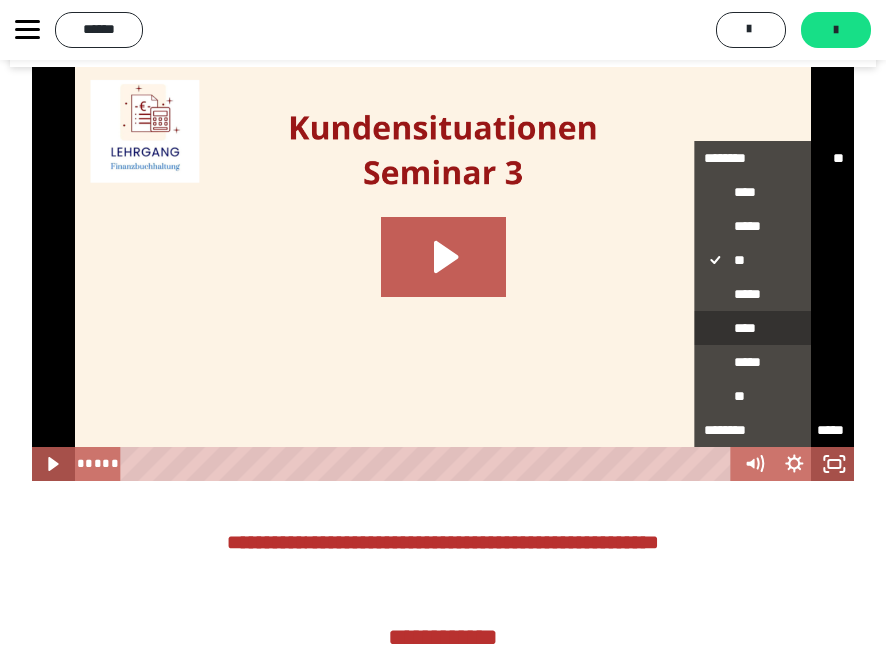 click on "****" at bounding box center [774, 328] 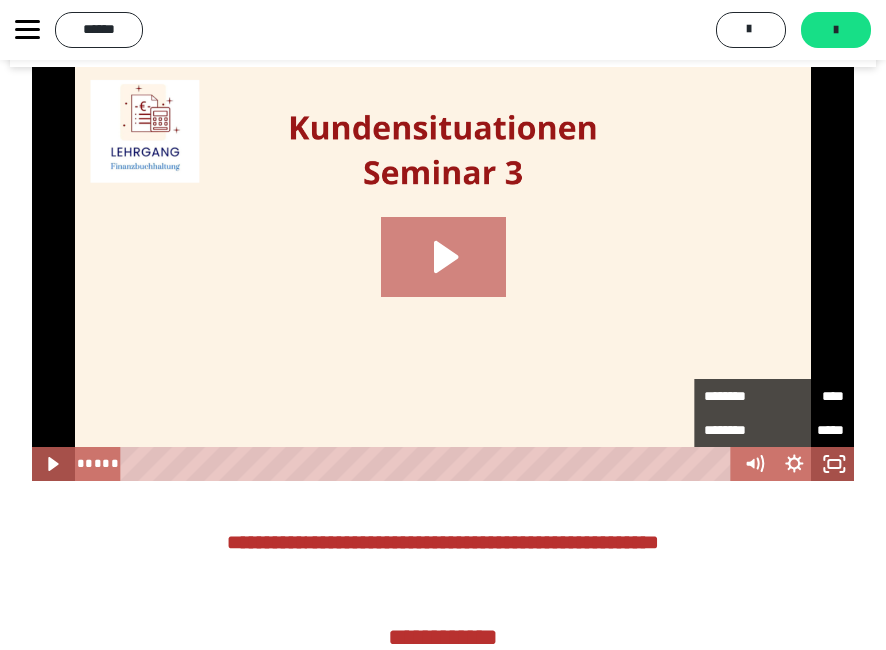 click 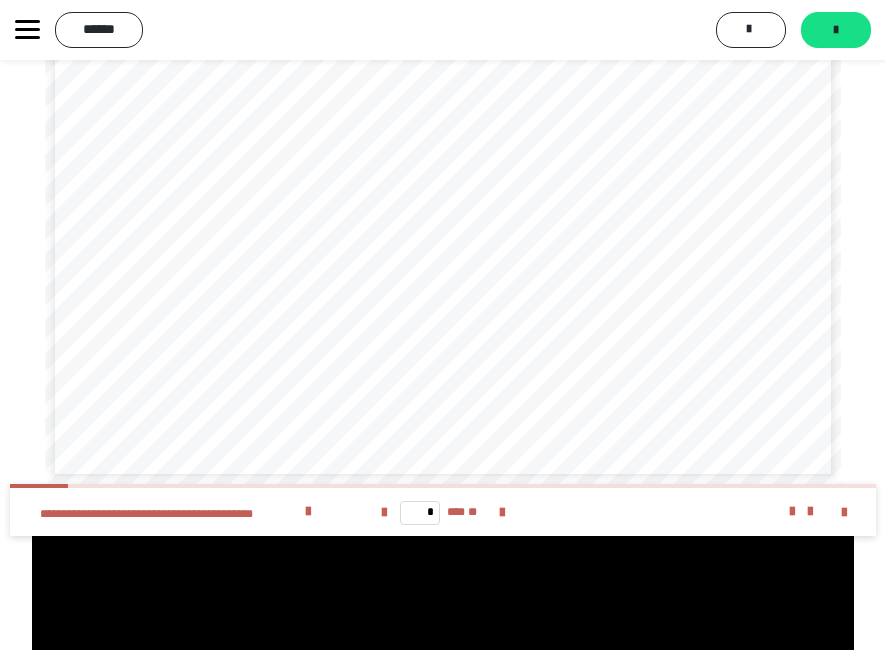 scroll, scrollTop: 3330, scrollLeft: 0, axis: vertical 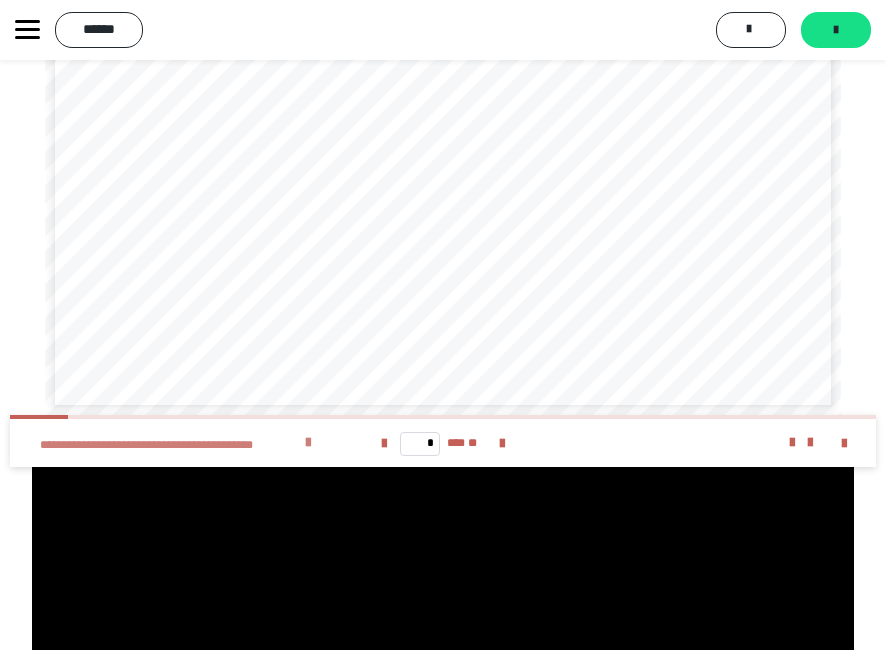 click at bounding box center [308, 443] 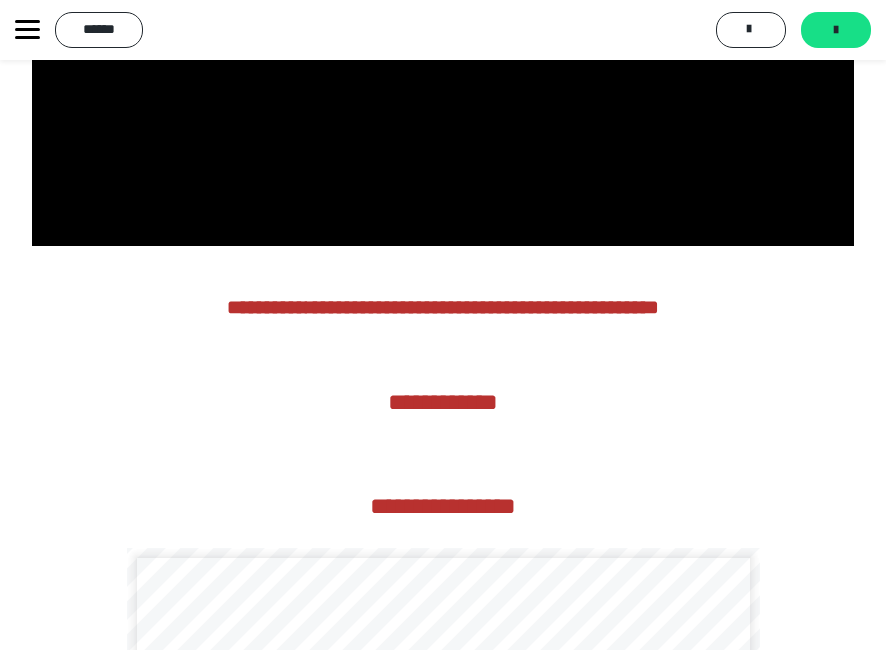 scroll, scrollTop: 3930, scrollLeft: 0, axis: vertical 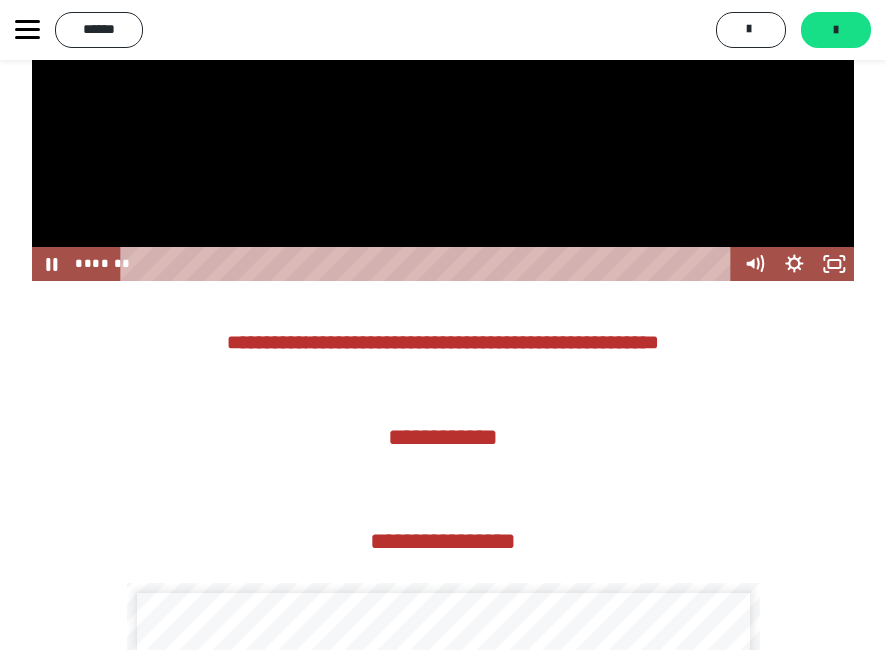 click at bounding box center [443, 74] 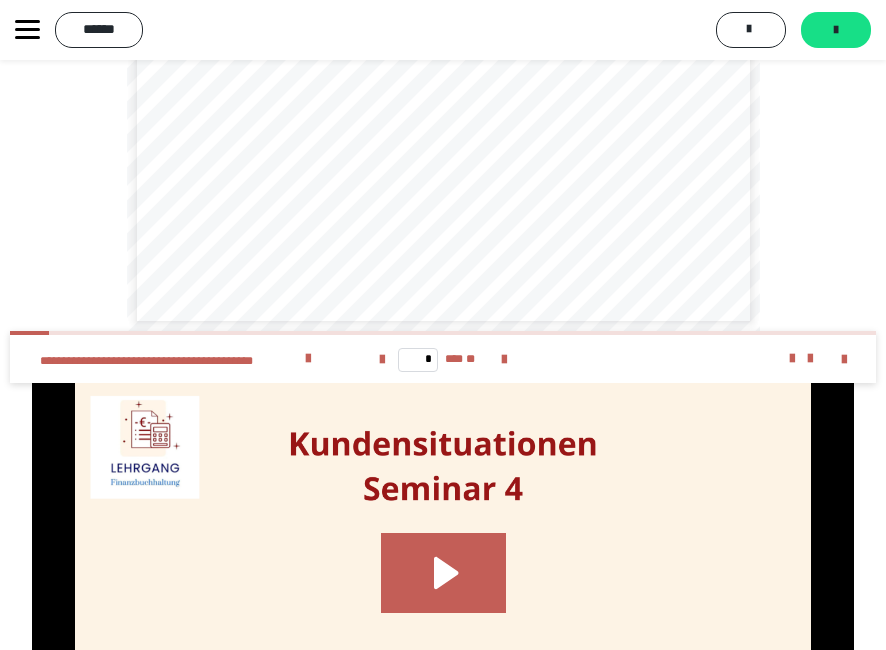 scroll, scrollTop: 4830, scrollLeft: 0, axis: vertical 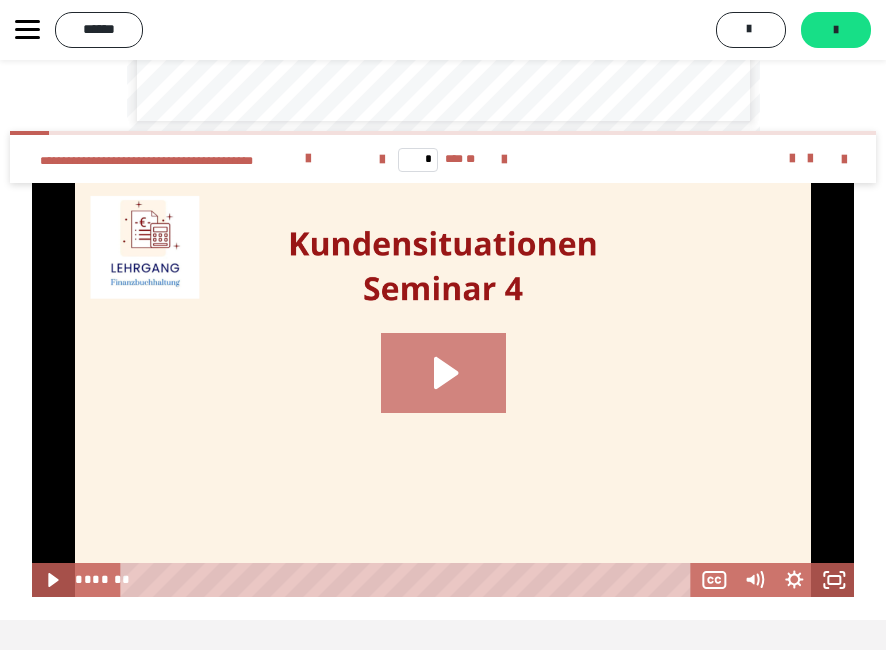 click 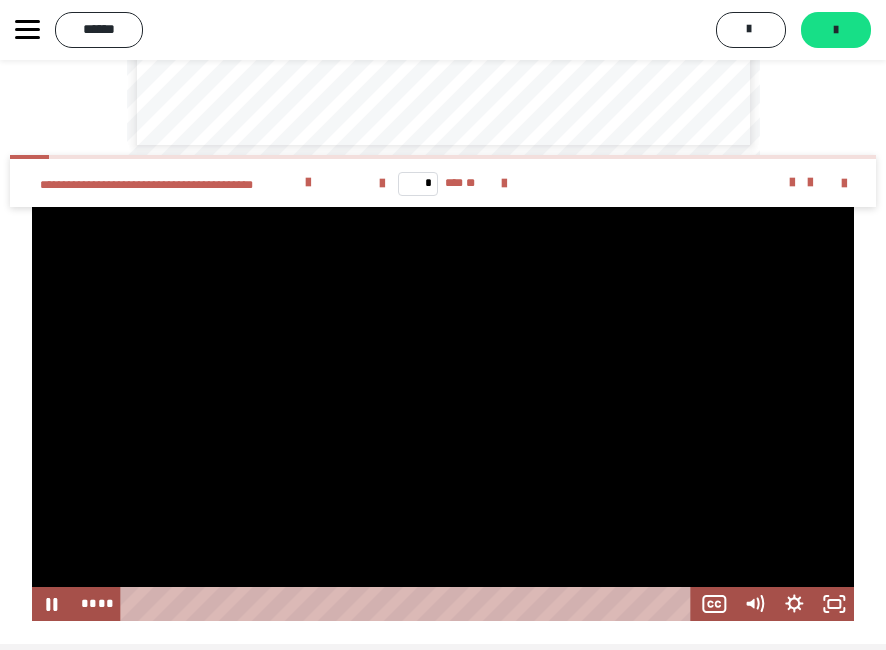 scroll, scrollTop: 4830, scrollLeft: 0, axis: vertical 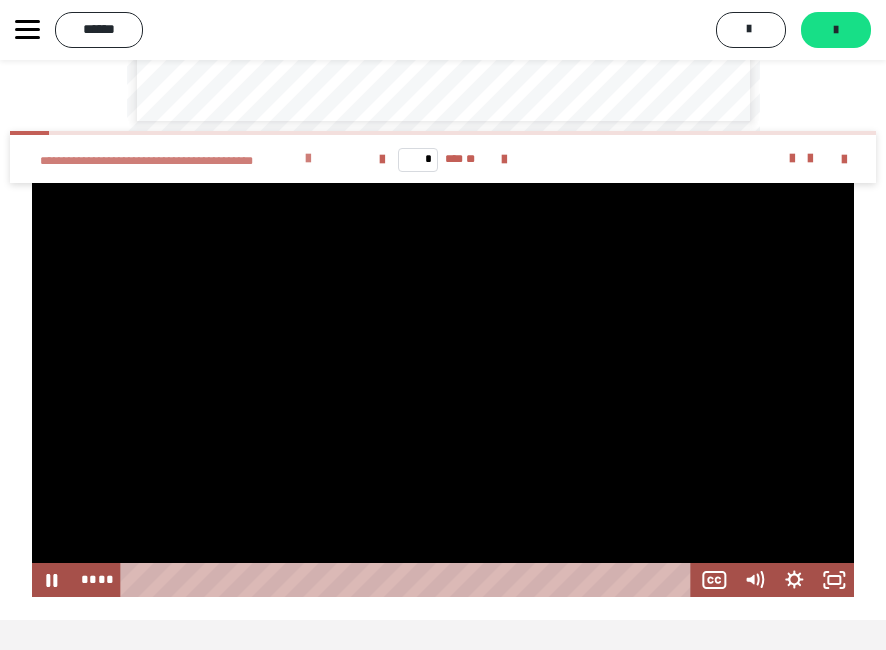 click at bounding box center (308, 159) 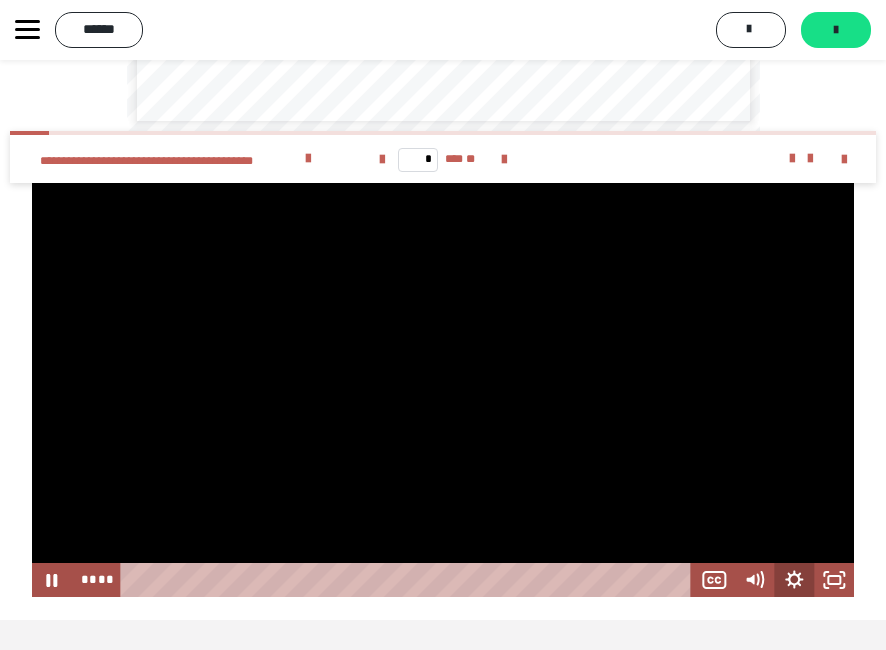 click 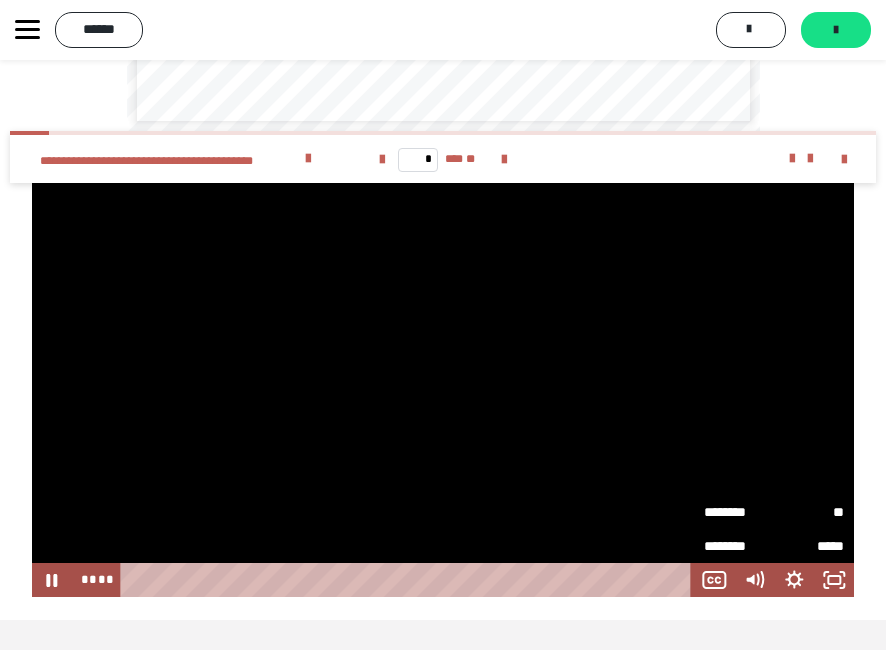 click on "********" at bounding box center [739, 511] 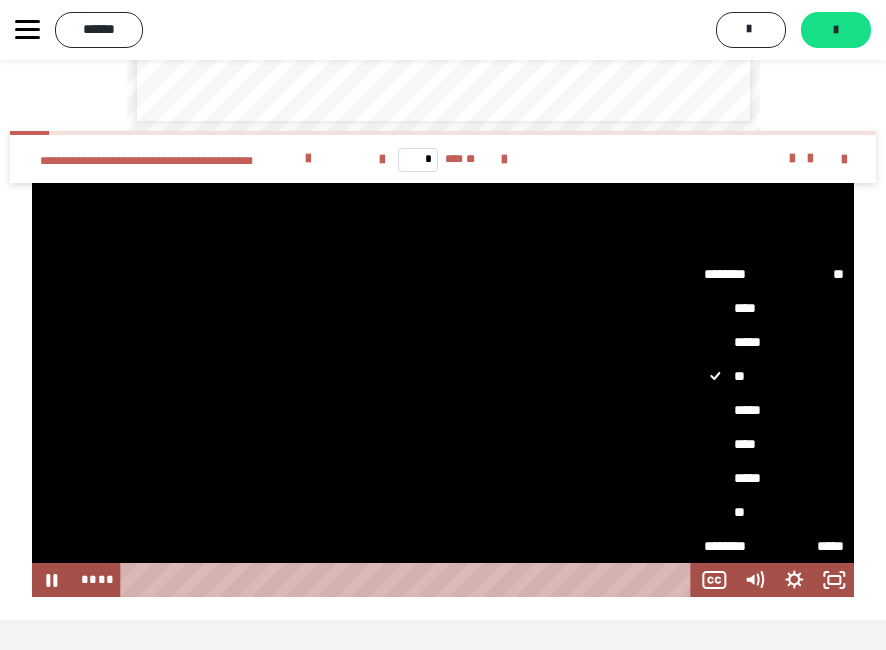 click on "****" at bounding box center (774, 444) 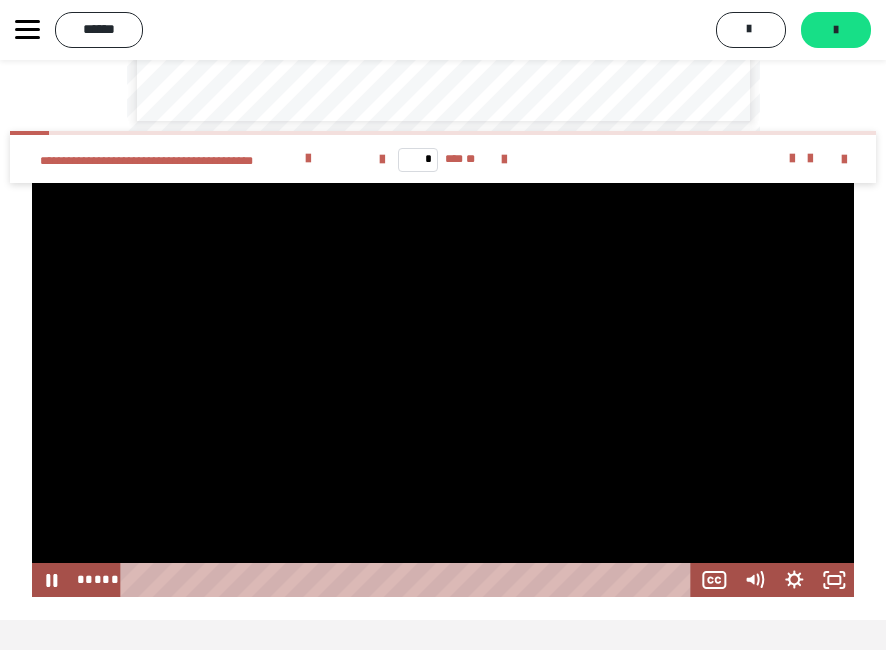 click at bounding box center [443, 390] 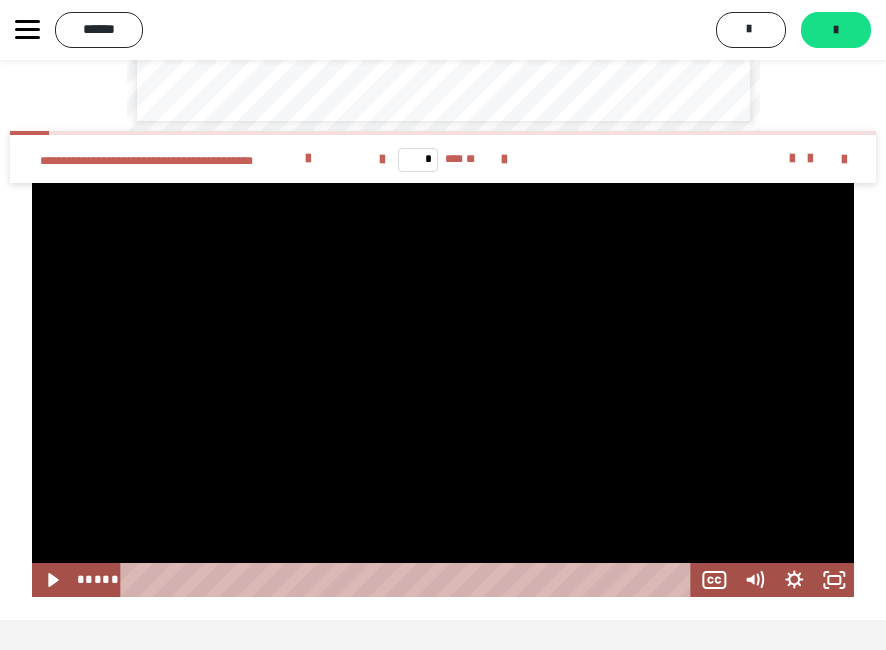 click at bounding box center [443, 390] 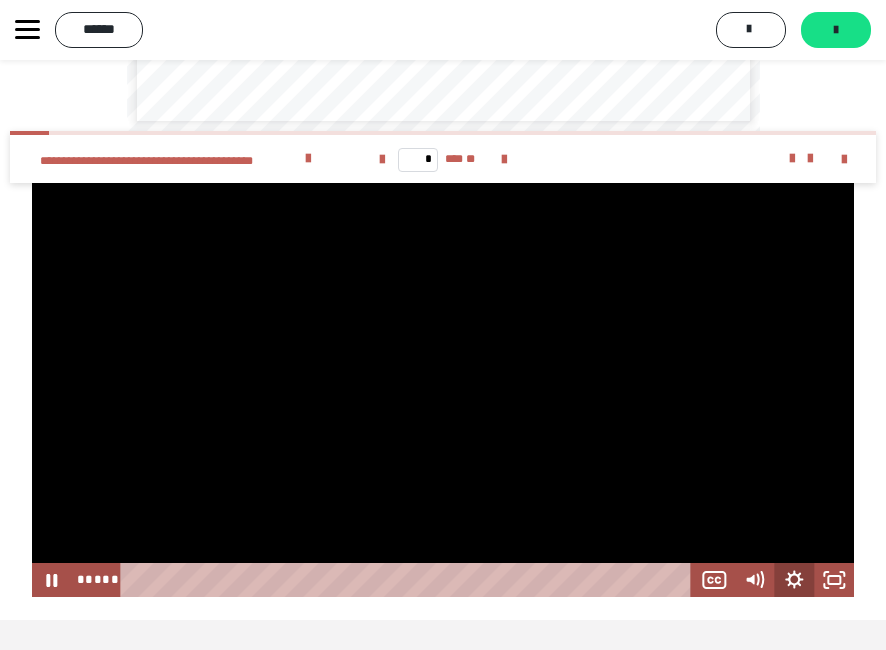 click 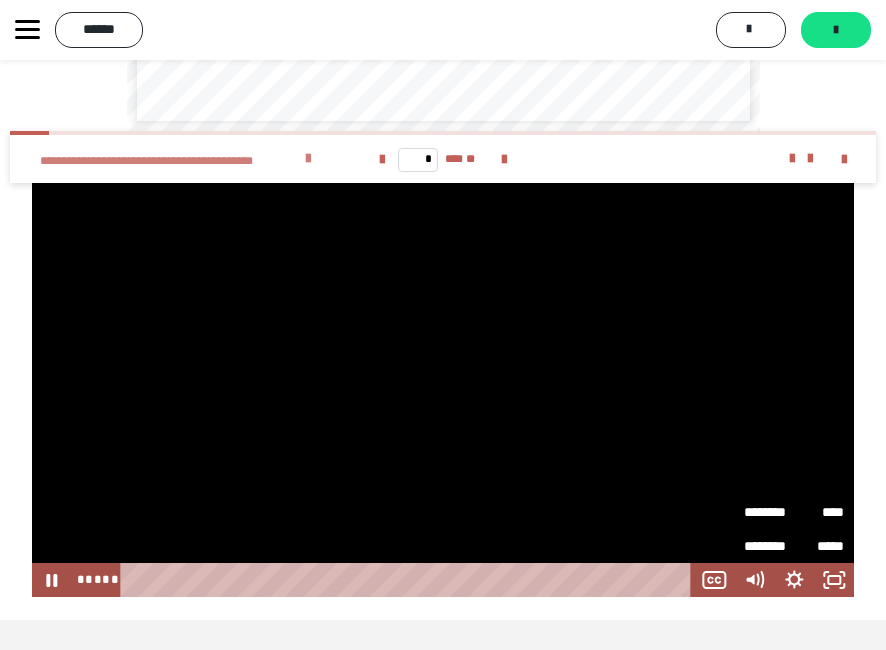 click at bounding box center [308, 159] 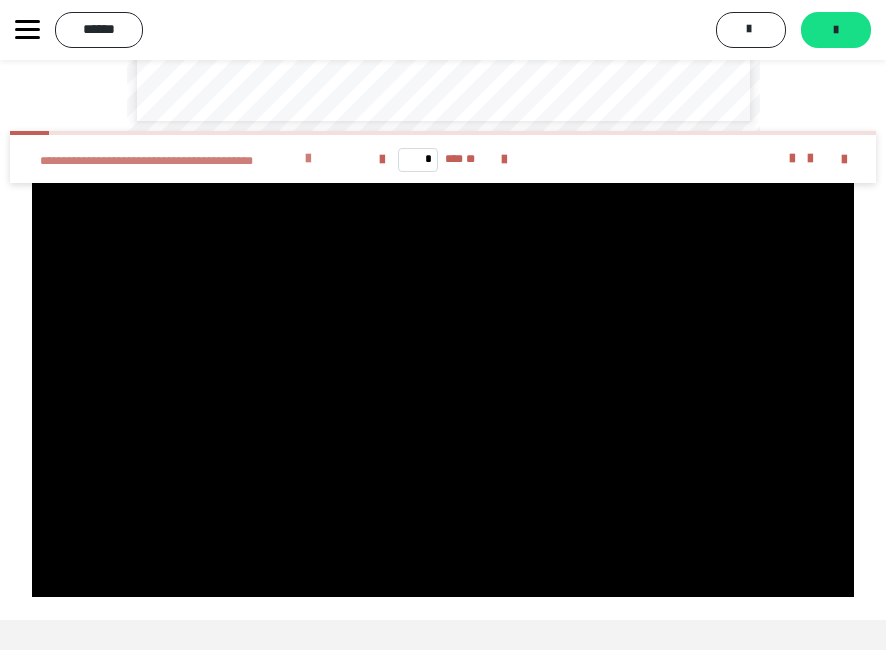 click at bounding box center (308, 159) 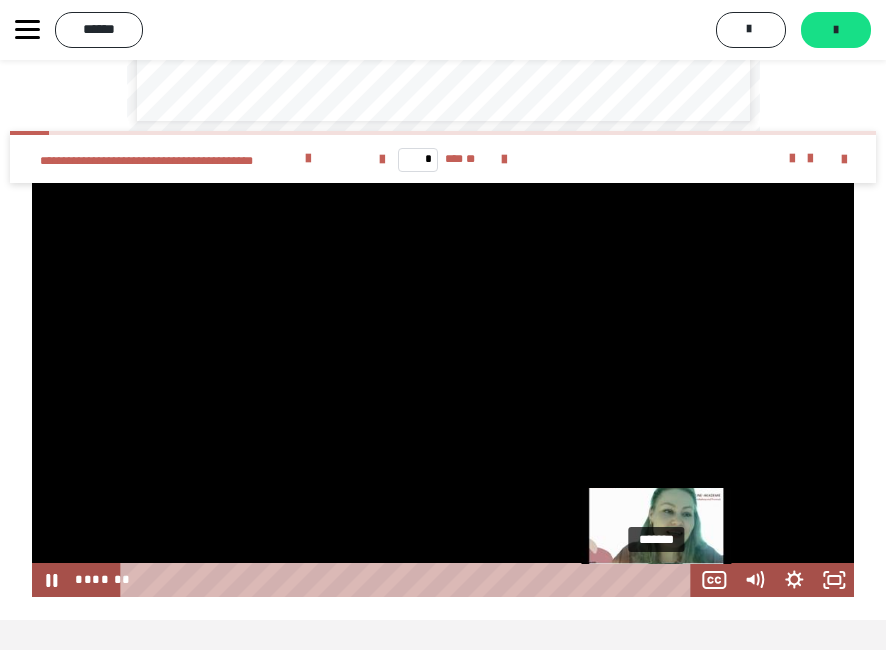 click on "*******" at bounding box center [409, 580] 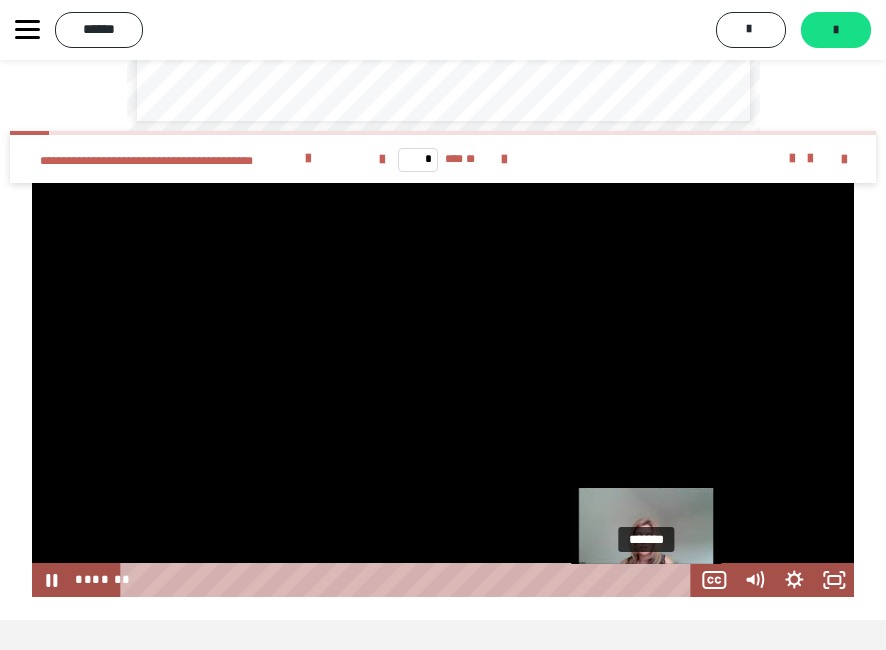 click on "*******" at bounding box center (409, 580) 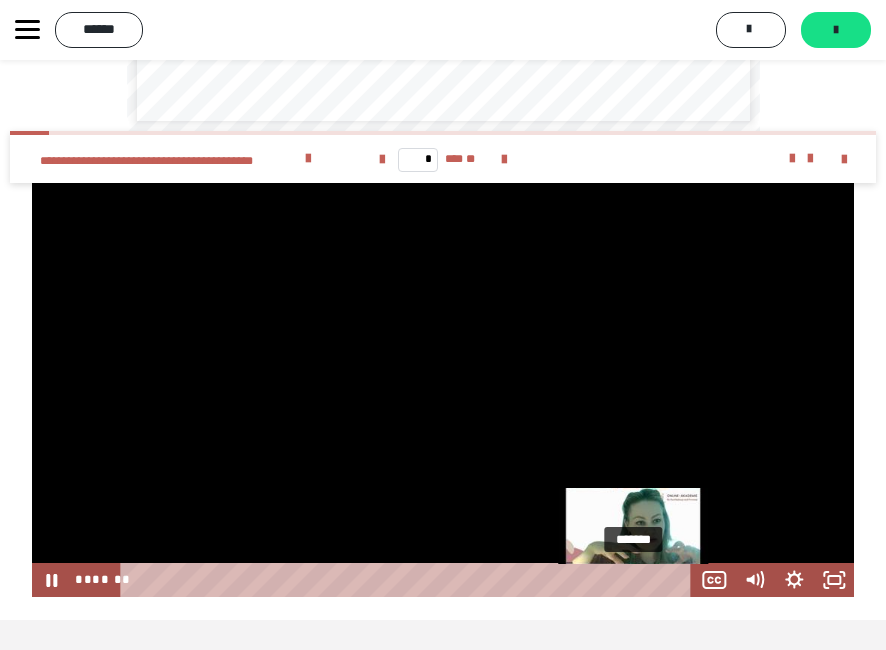 click on "*******" at bounding box center (409, 580) 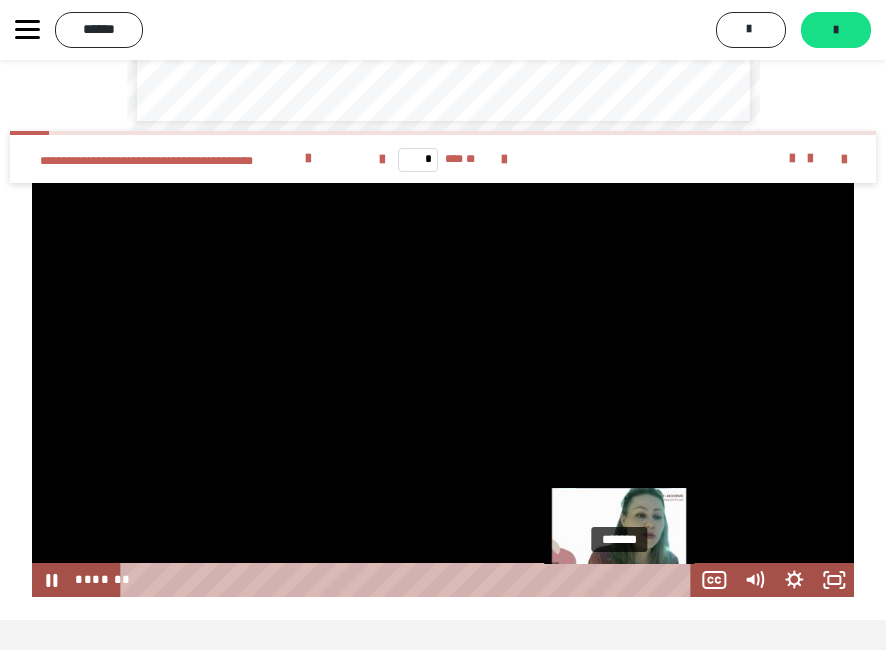 click on "*******" at bounding box center [409, 580] 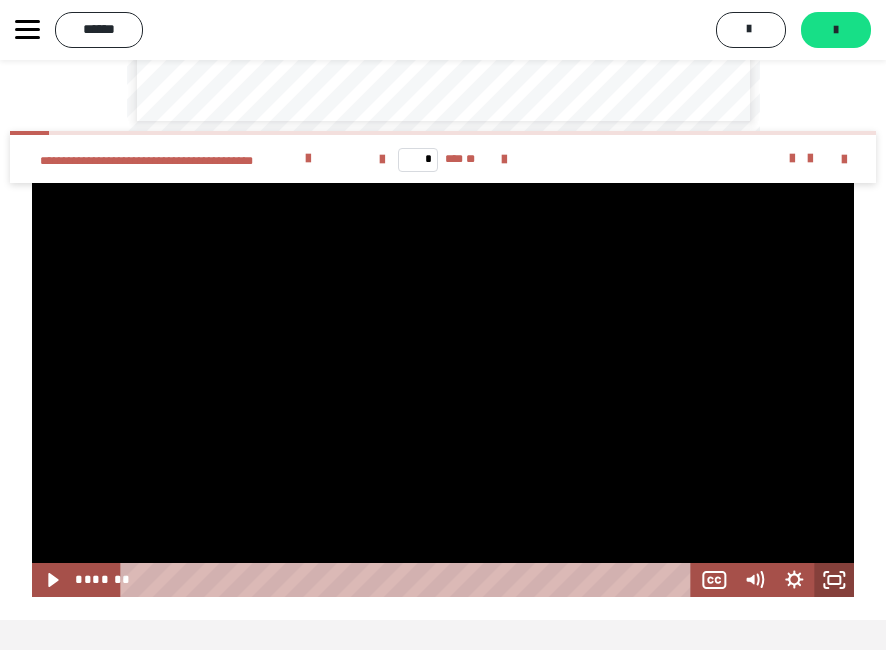 click 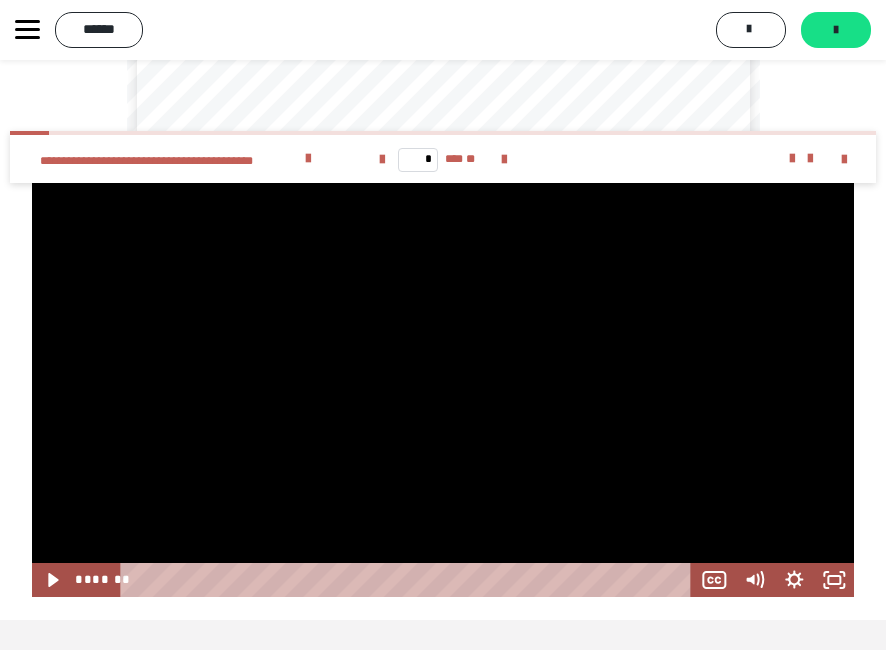scroll, scrollTop: 4719, scrollLeft: 0, axis: vertical 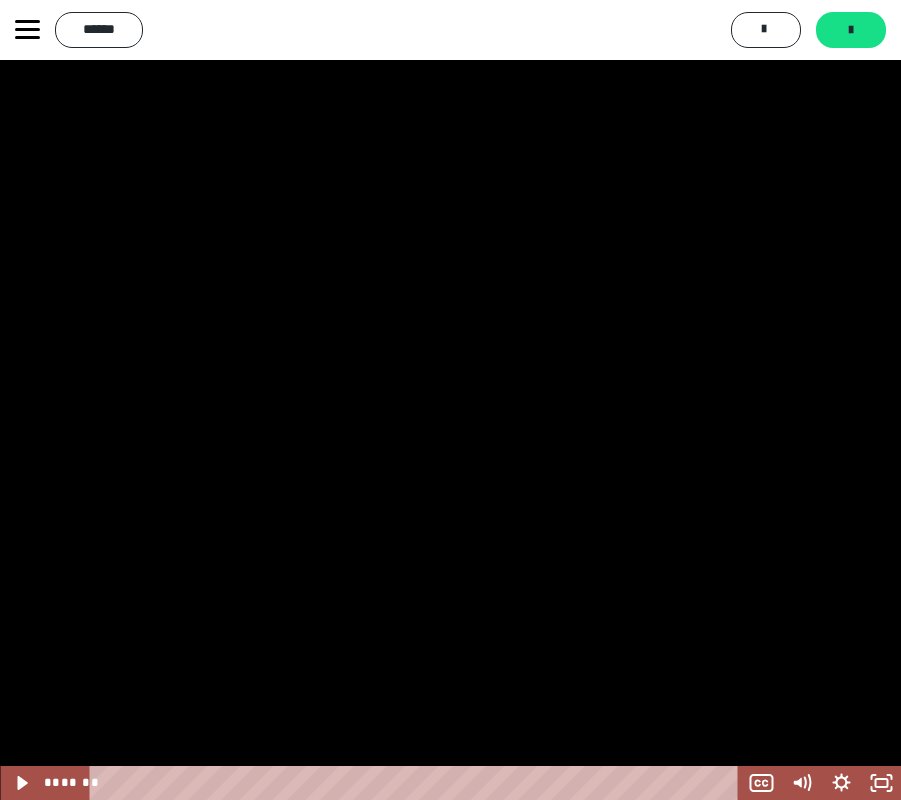 drag, startPoint x: 841, startPoint y: 19, endPoint x: 894, endPoint y: 21, distance: 53.037724 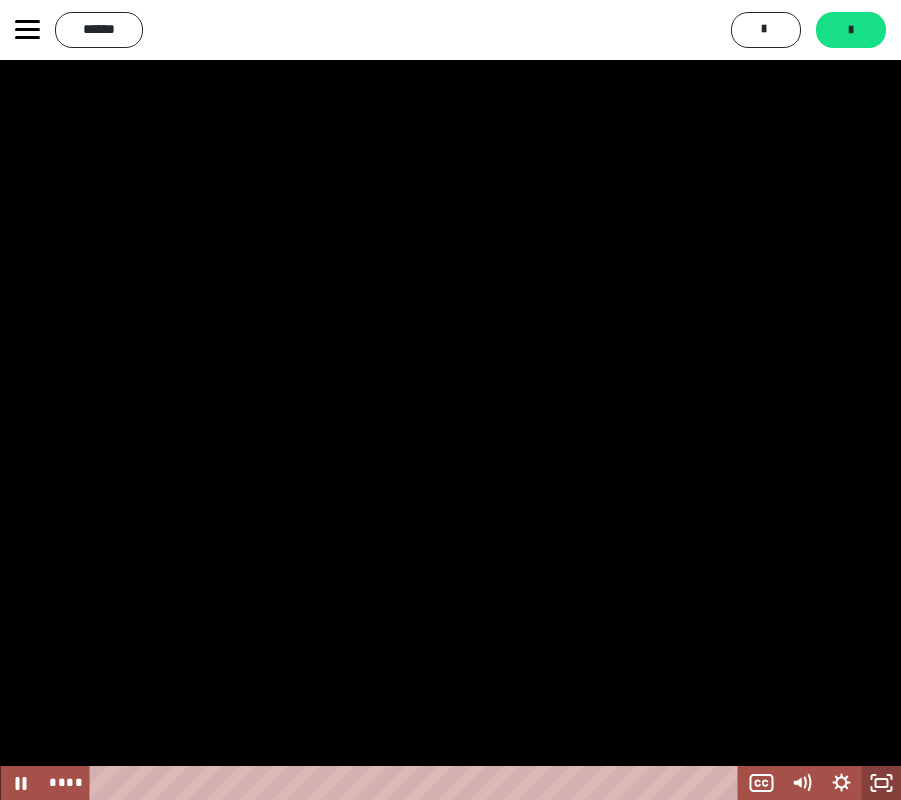 click 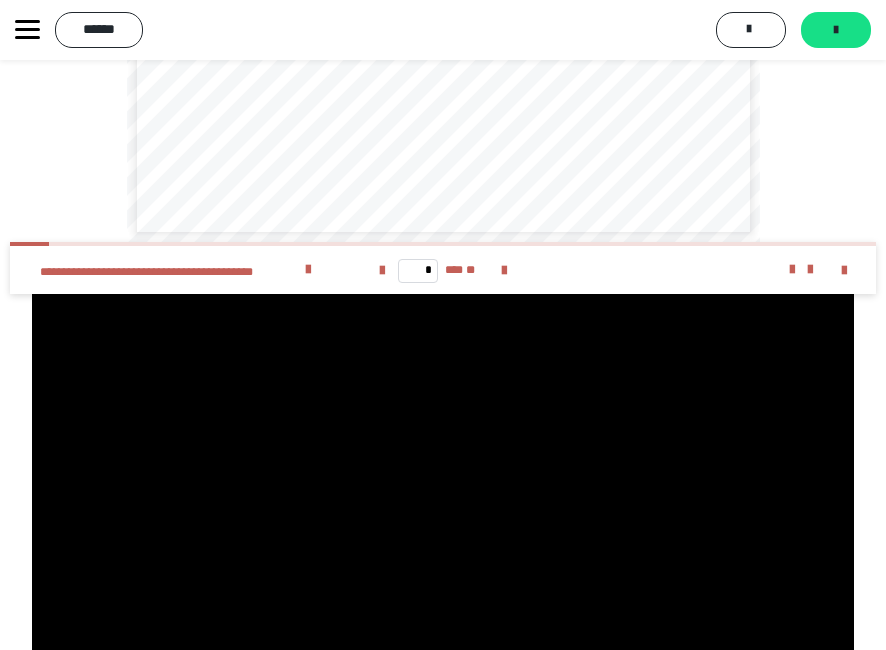 click at bounding box center (443, 501) 